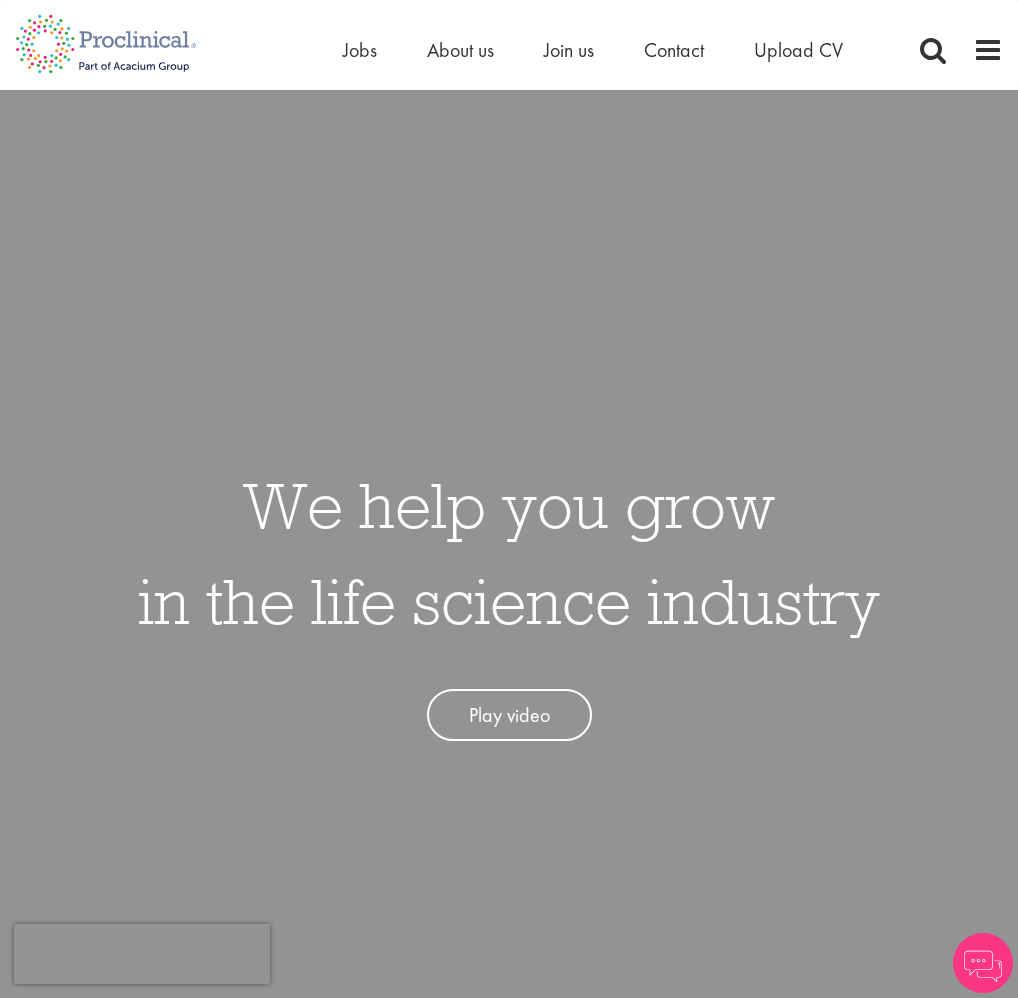 scroll, scrollTop: 0, scrollLeft: 0, axis: both 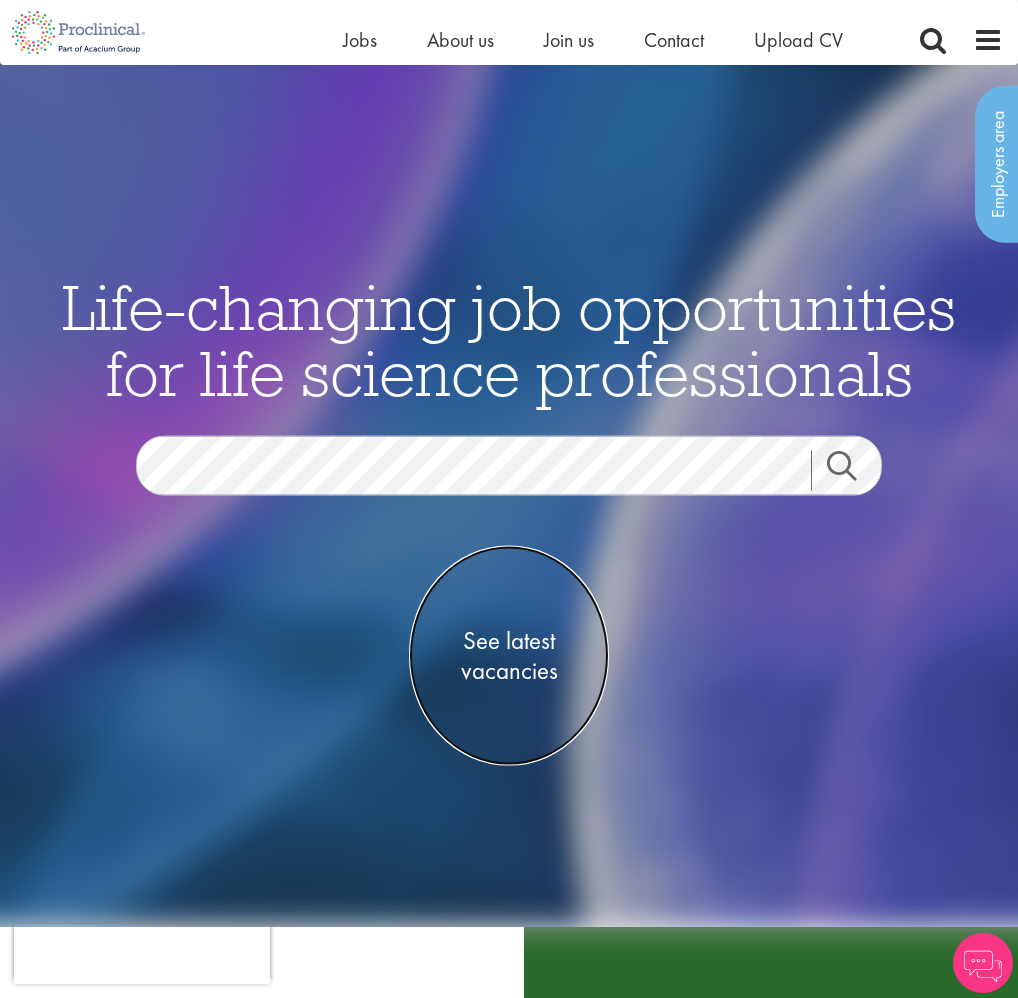 click on "See latest  vacancies" at bounding box center (509, 655) 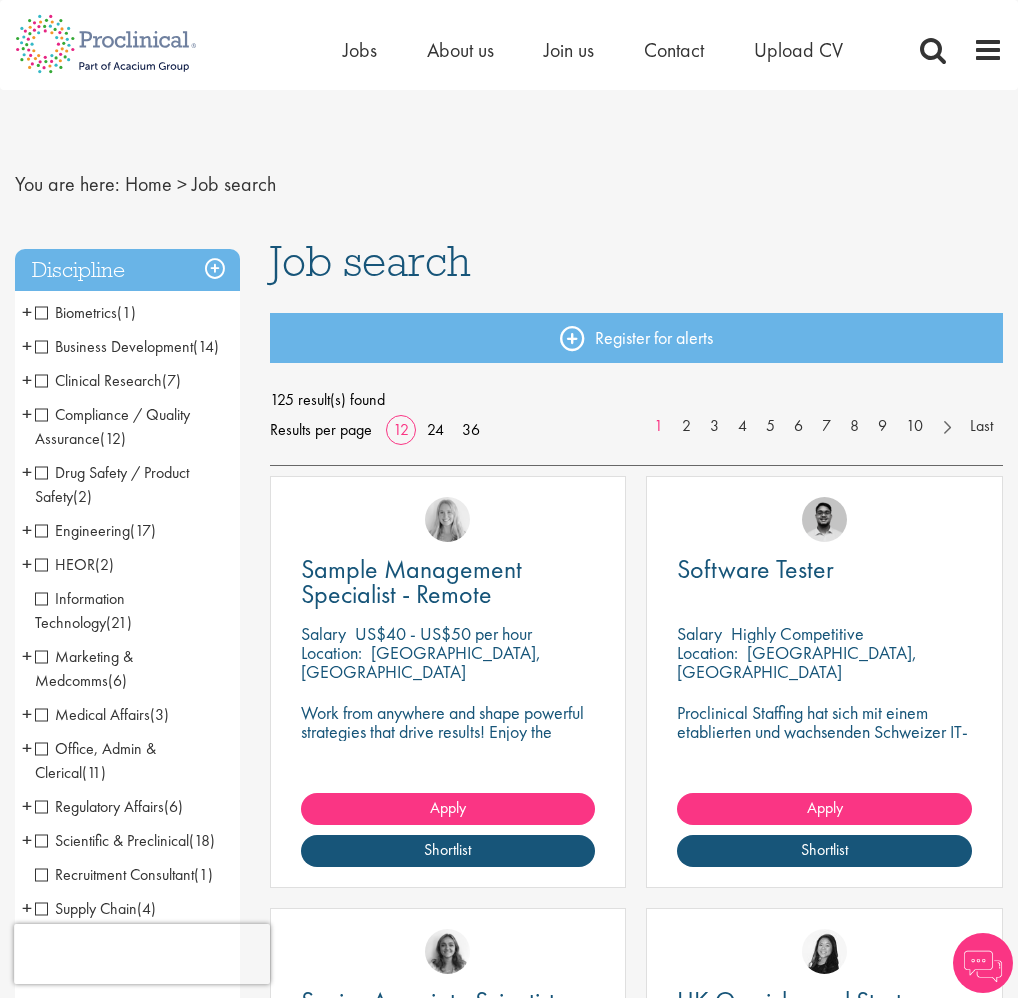 scroll, scrollTop: 0, scrollLeft: 0, axis: both 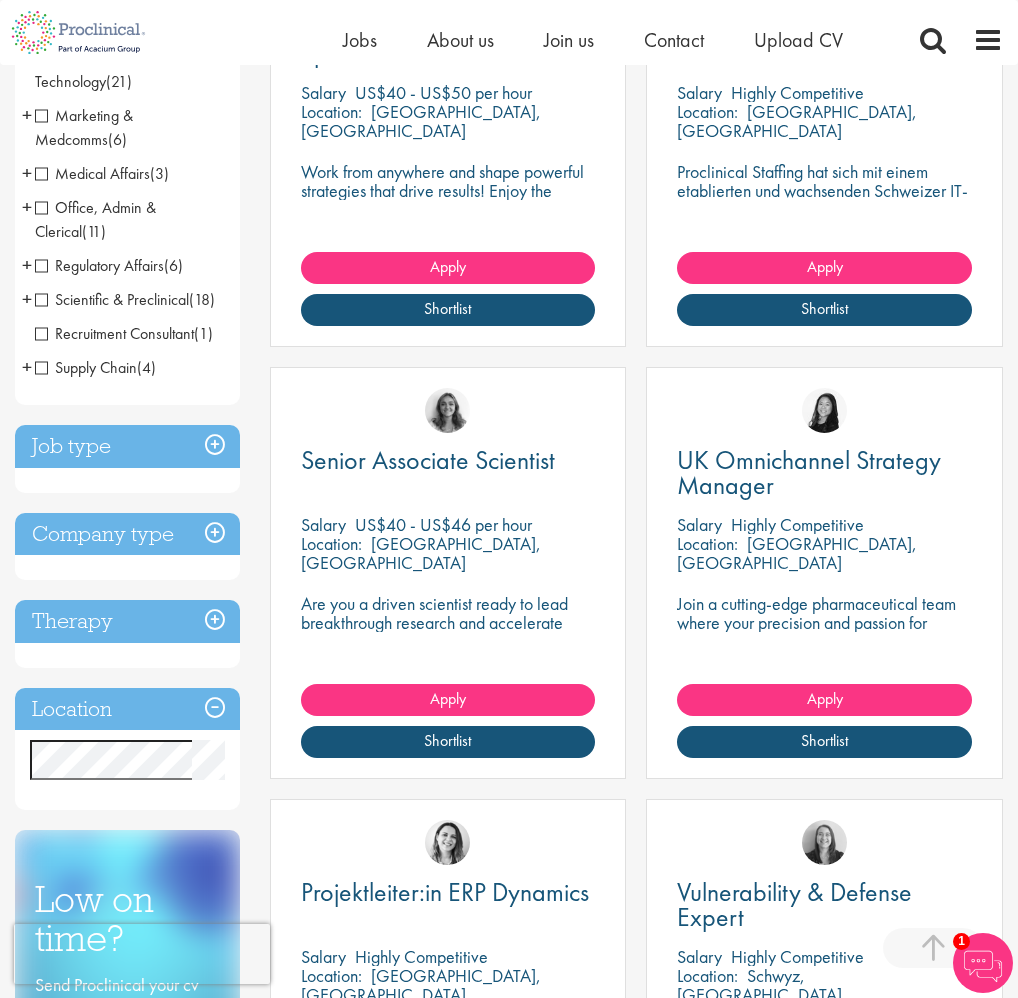click on "Job type" at bounding box center [127, 446] 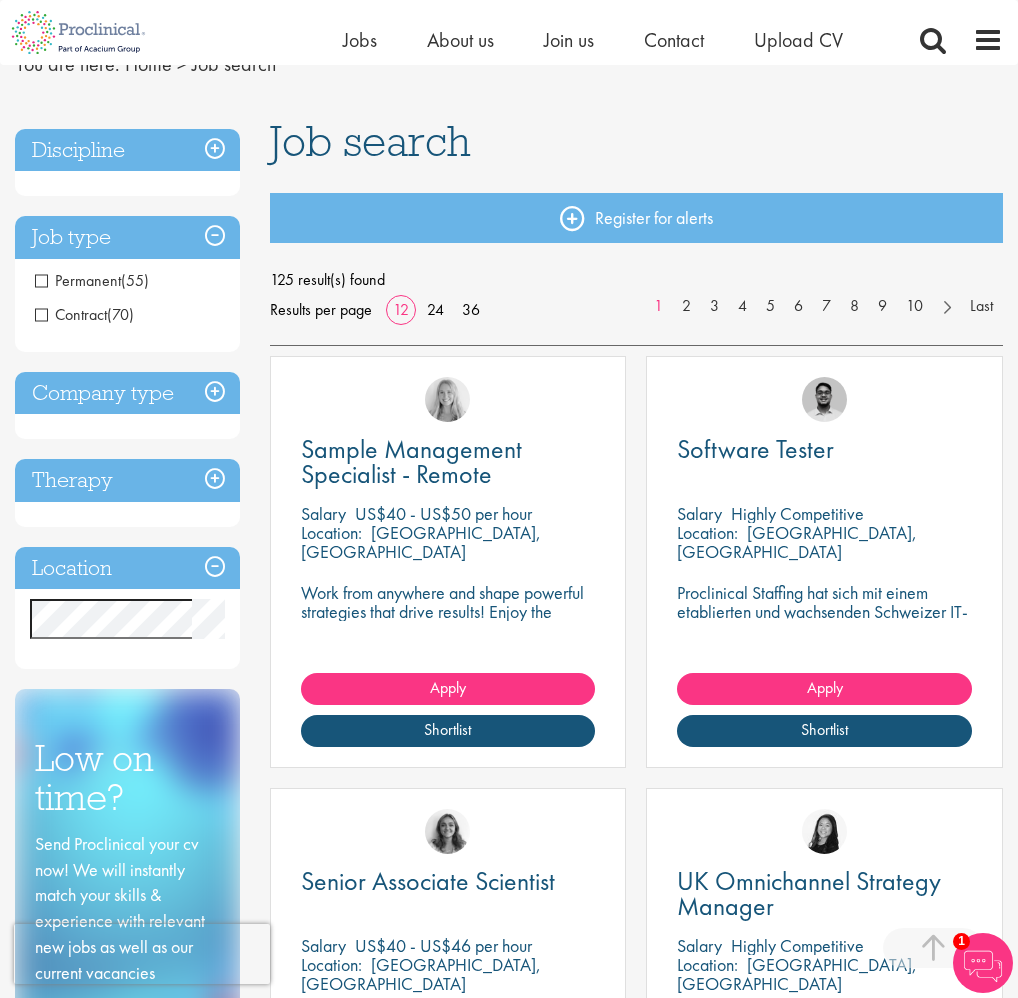 scroll, scrollTop: 0, scrollLeft: 0, axis: both 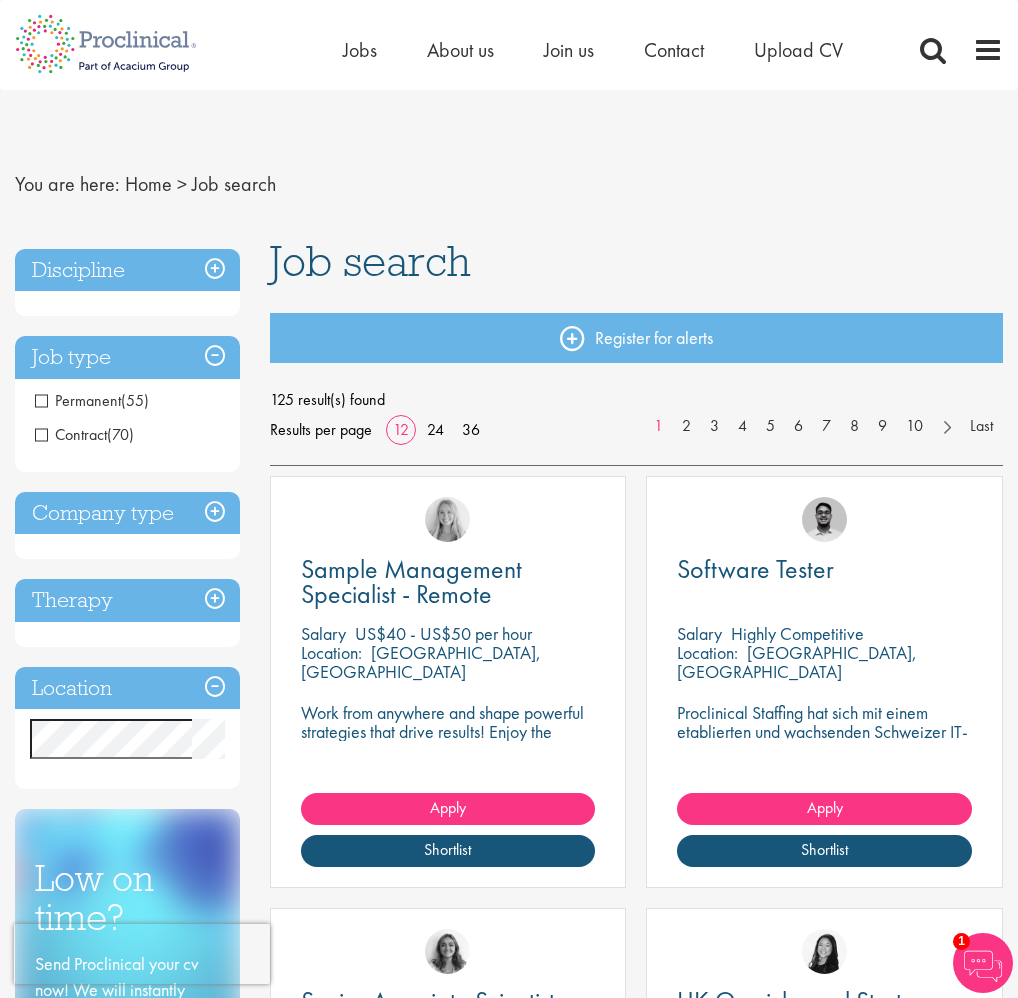 click on "Company type" at bounding box center [127, 513] 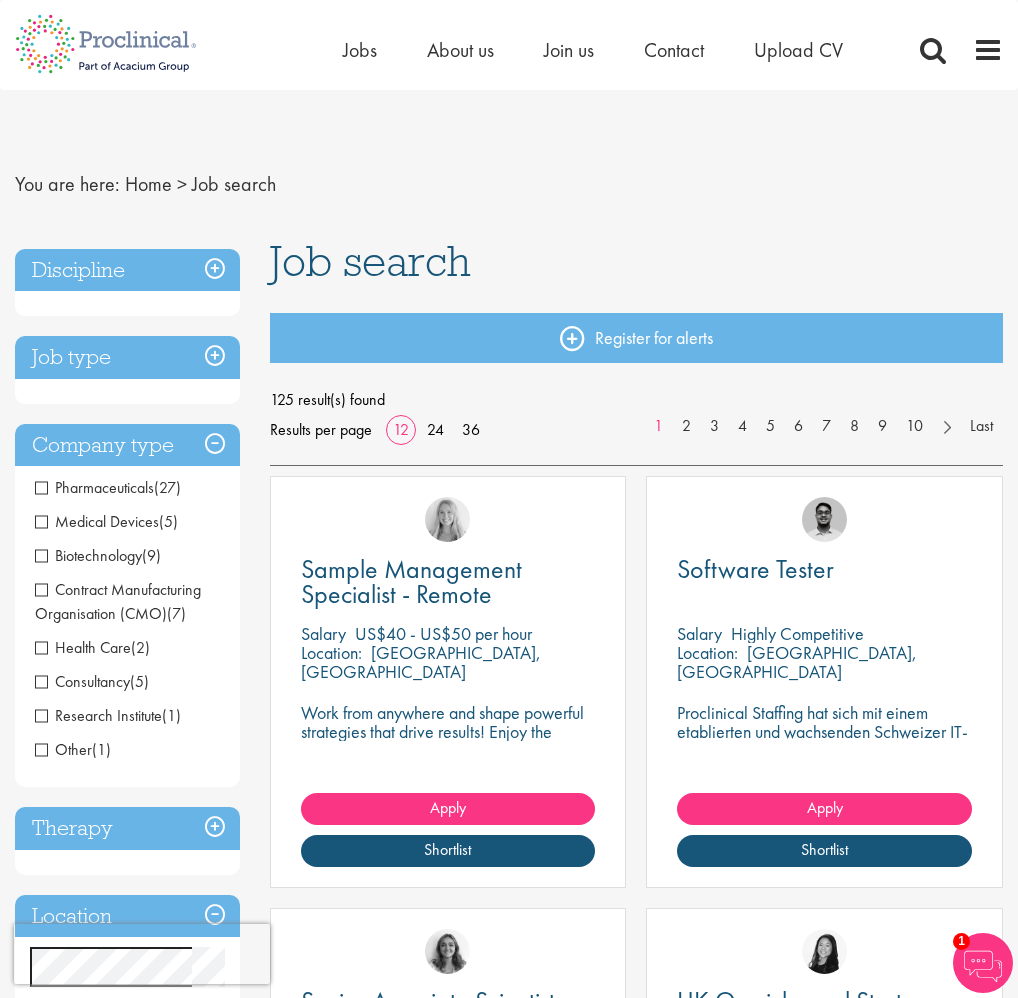 click on "Therapy" at bounding box center [127, 828] 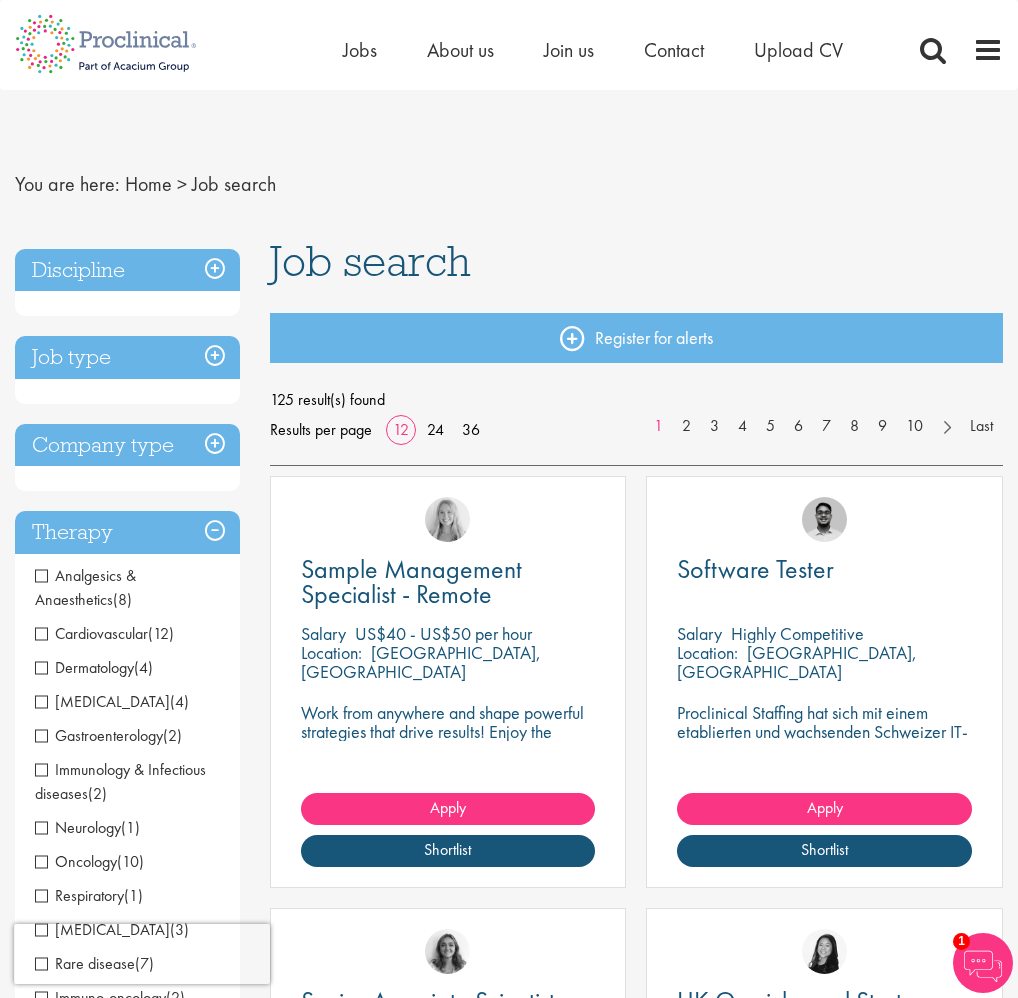 click on "Therapy" at bounding box center (127, 532) 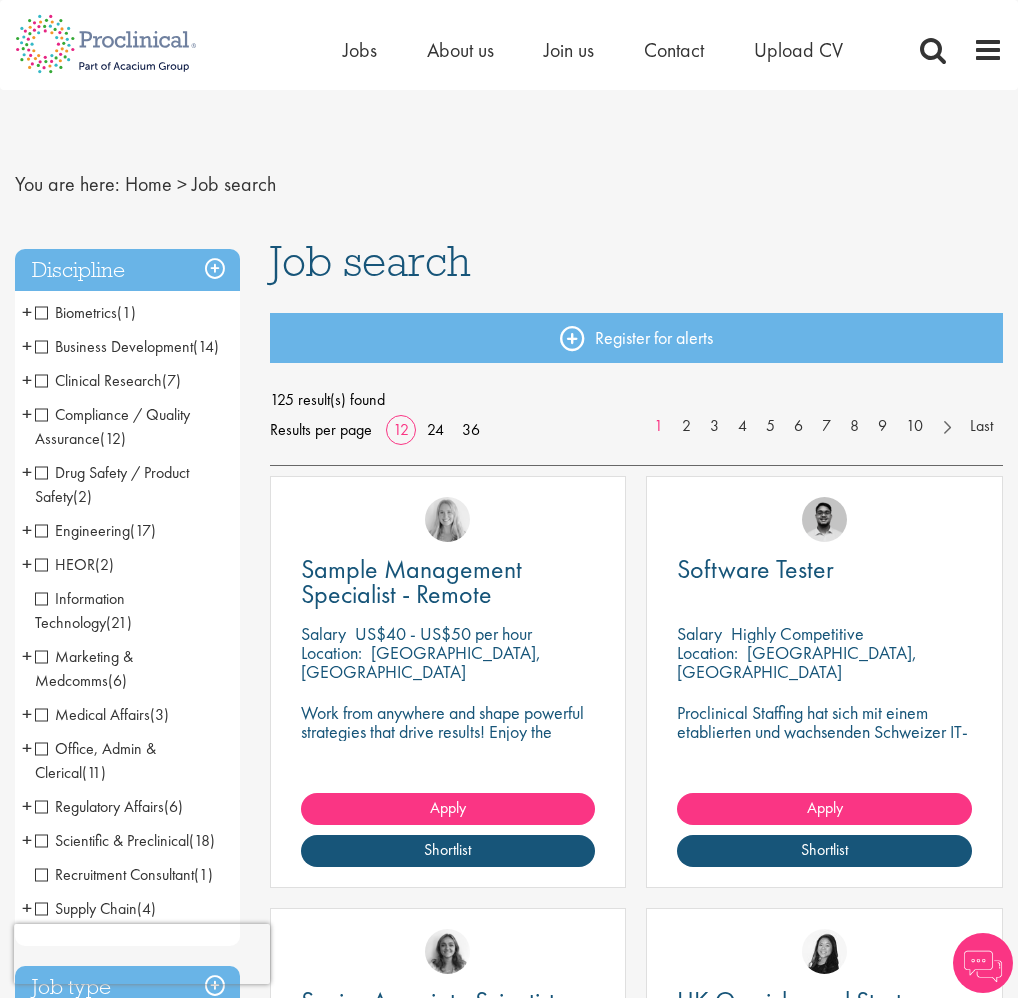 scroll, scrollTop: 0, scrollLeft: 0, axis: both 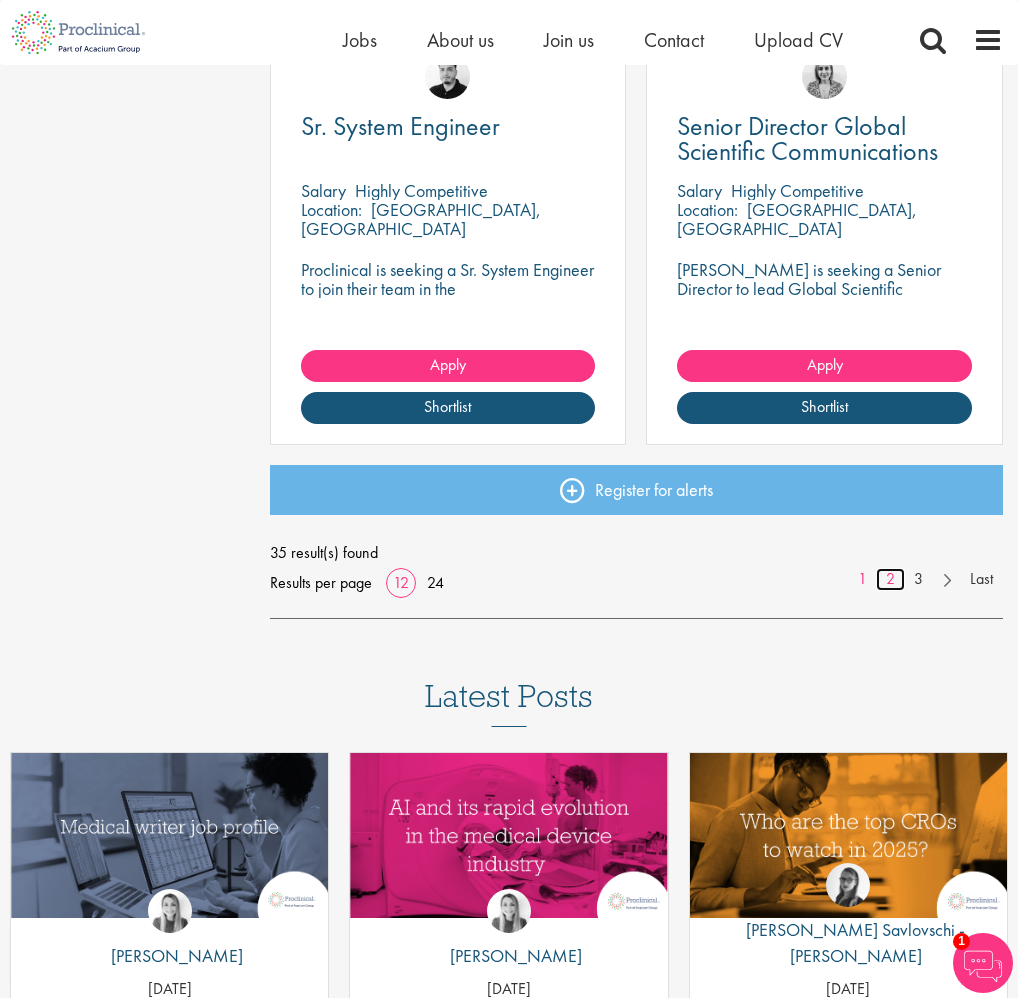 click on "2" at bounding box center [890, 579] 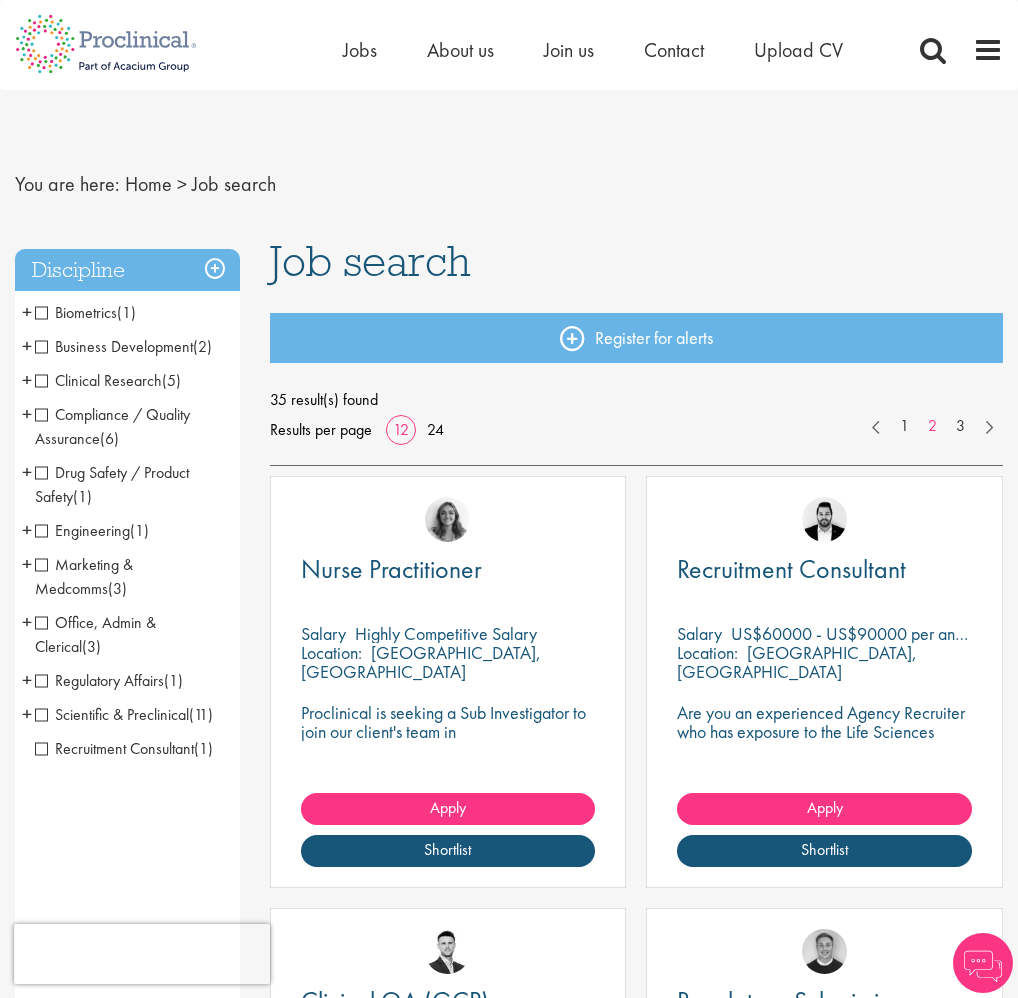 scroll, scrollTop: 0, scrollLeft: 0, axis: both 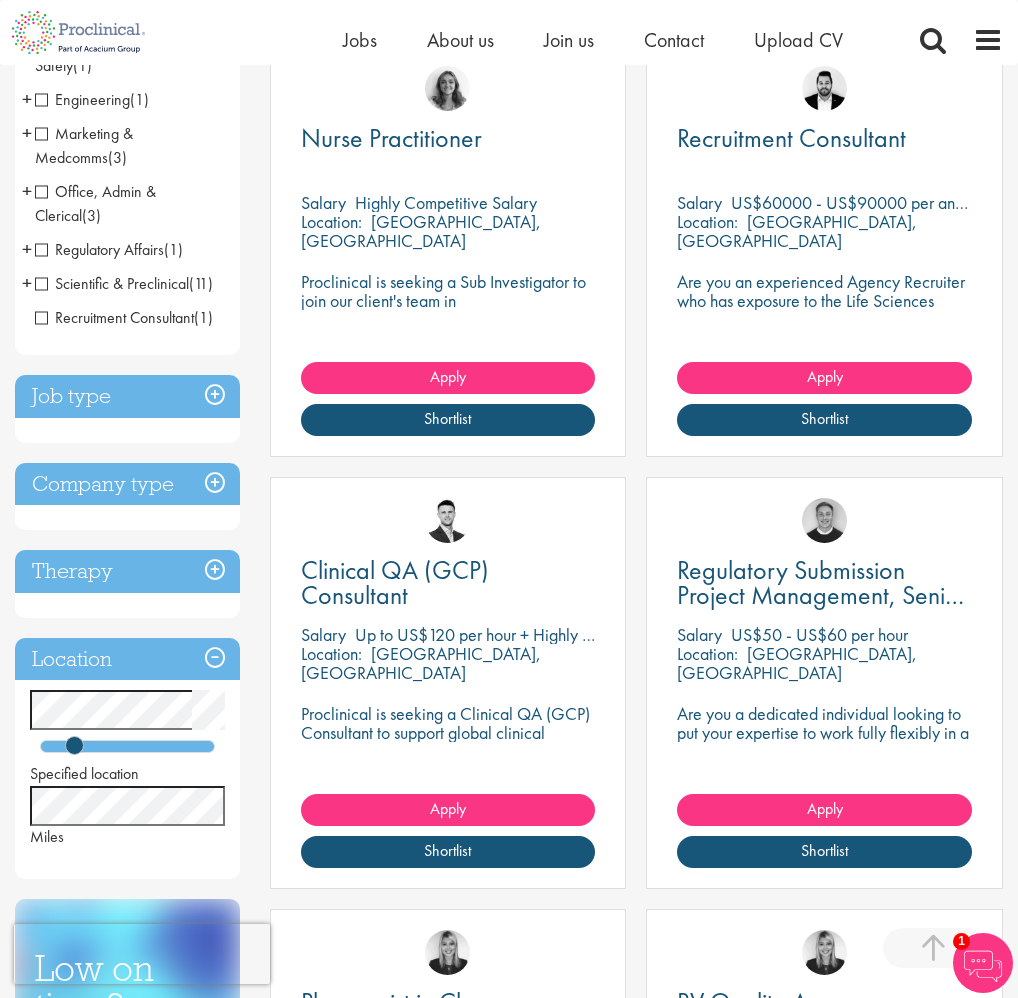 click on "Proclinical is seeking a Clinical QA (GCP) Consultant to support global clinical quality assurance activities on a contract basis." at bounding box center (448, 742) 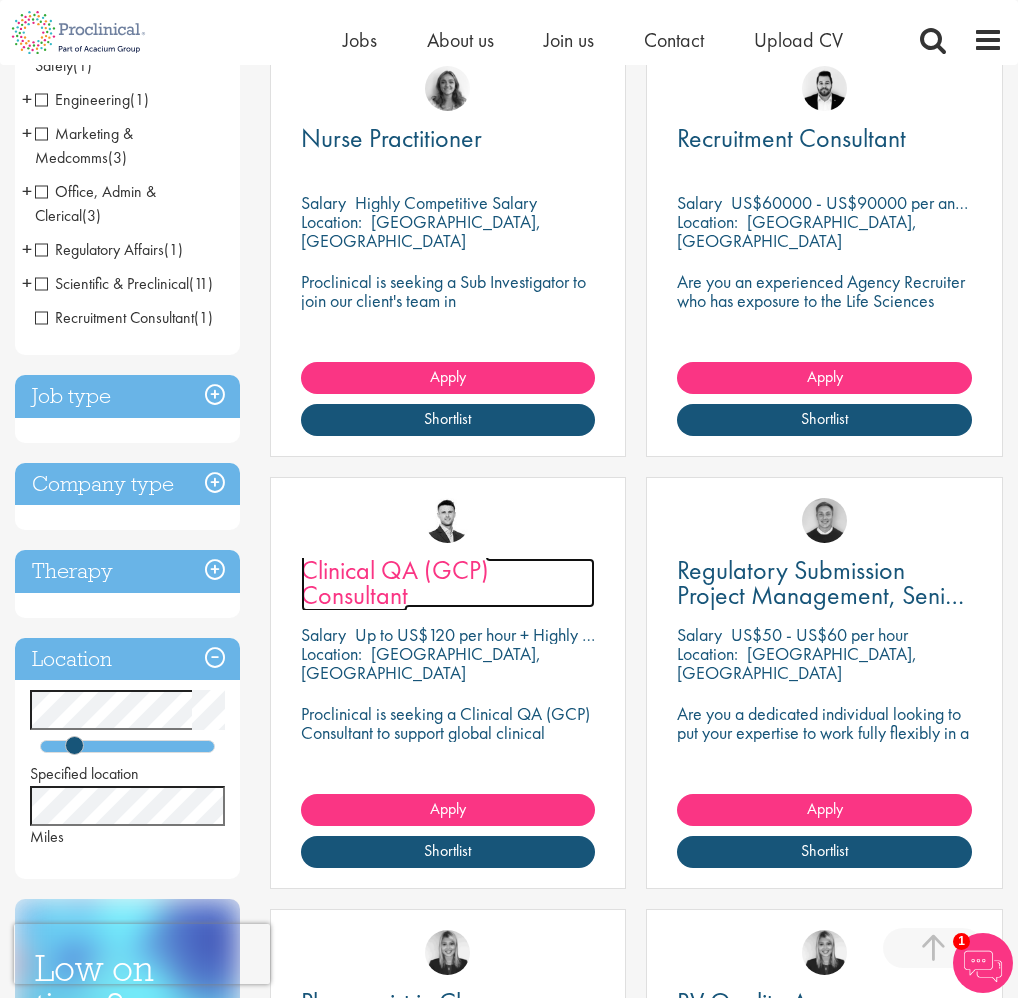 click on "Clinical QA (GCP) Consultant" at bounding box center [395, 582] 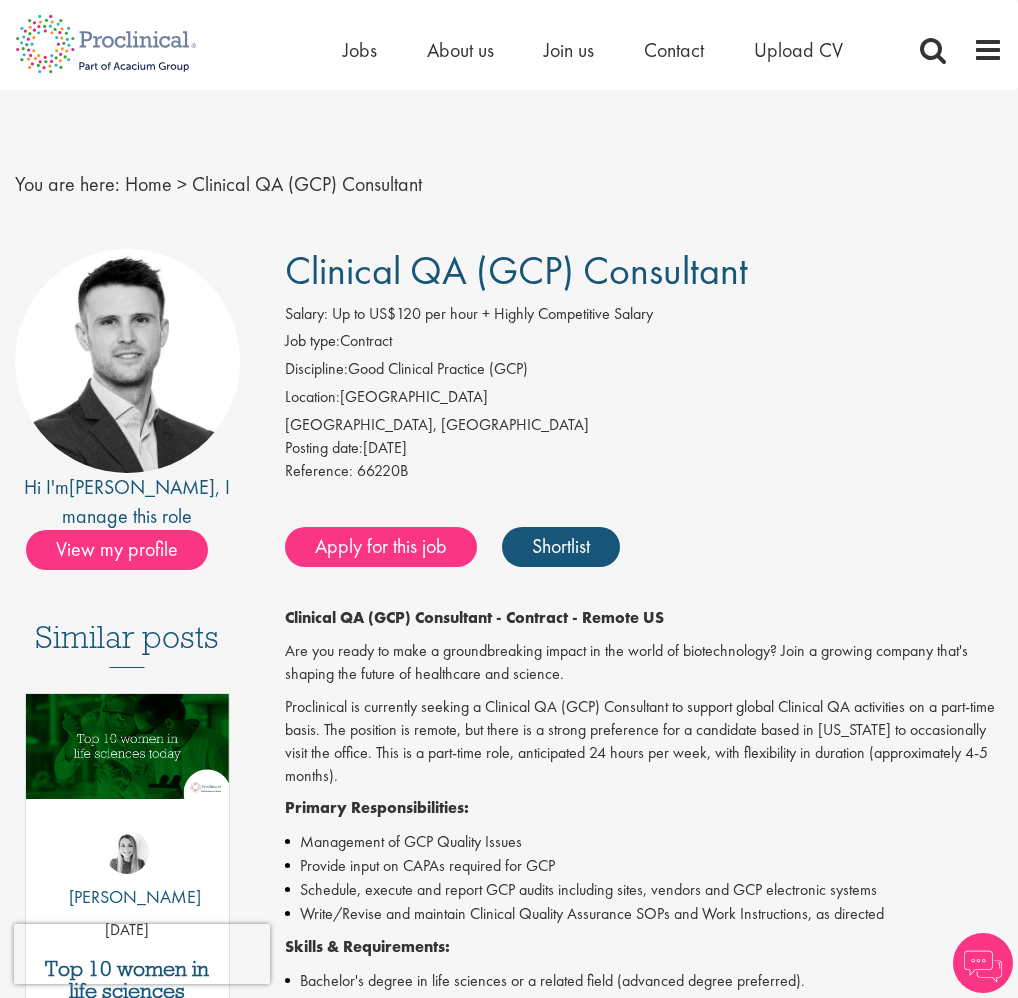 scroll, scrollTop: 0, scrollLeft: 0, axis: both 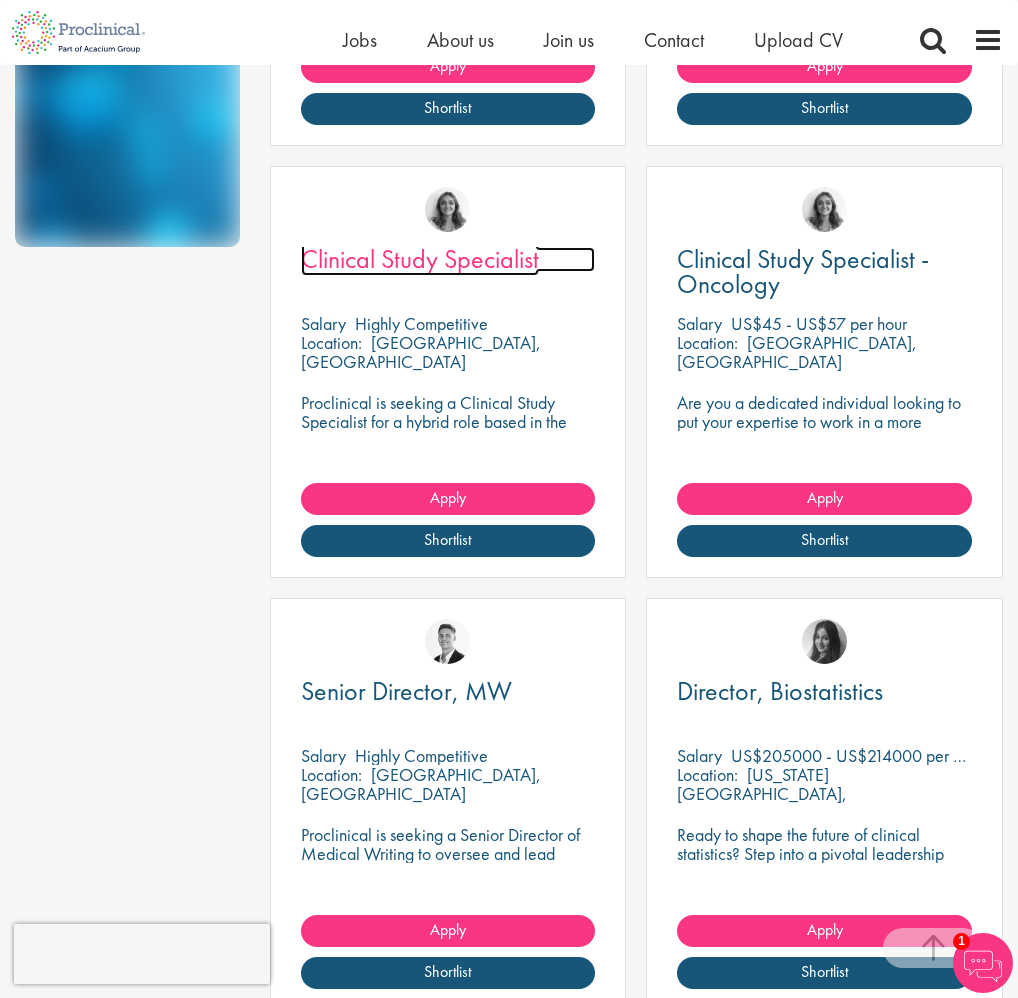 click on "Clinical Study Specialist" at bounding box center [420, 259] 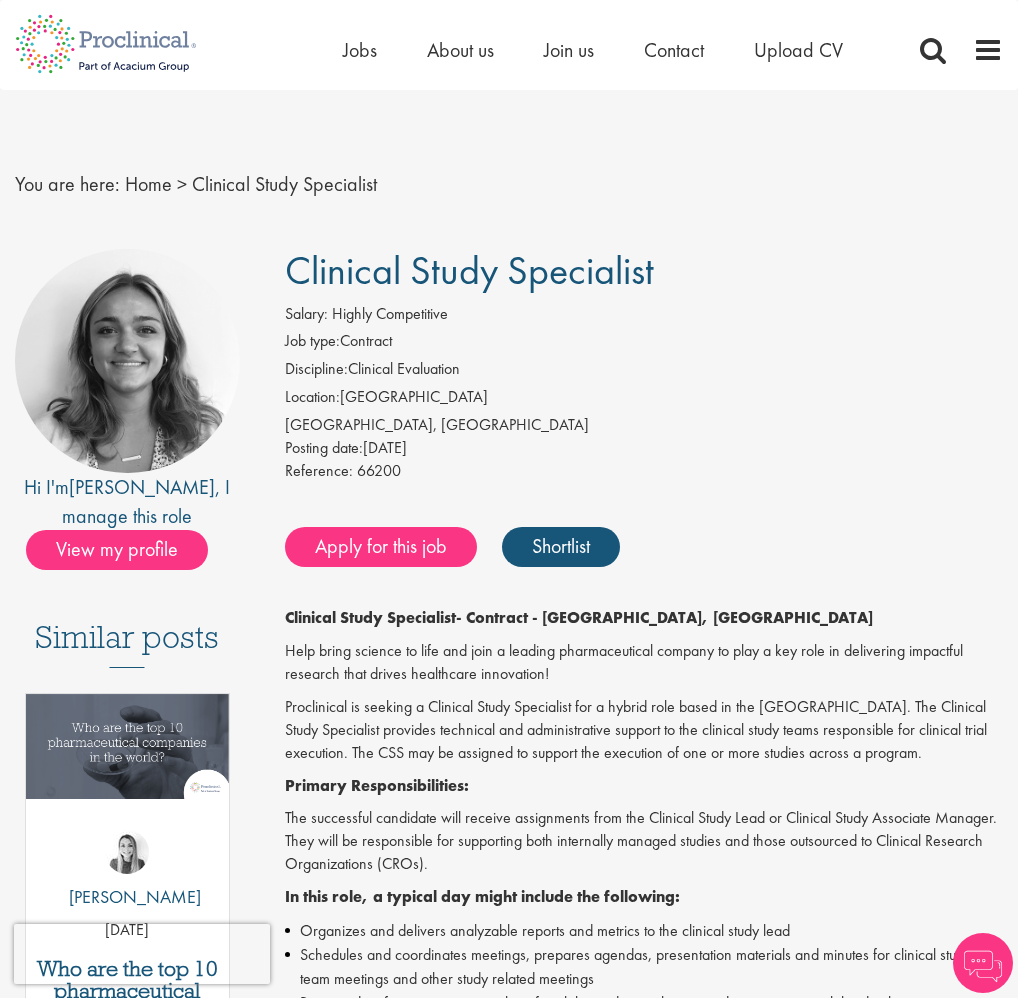 scroll, scrollTop: 0, scrollLeft: 0, axis: both 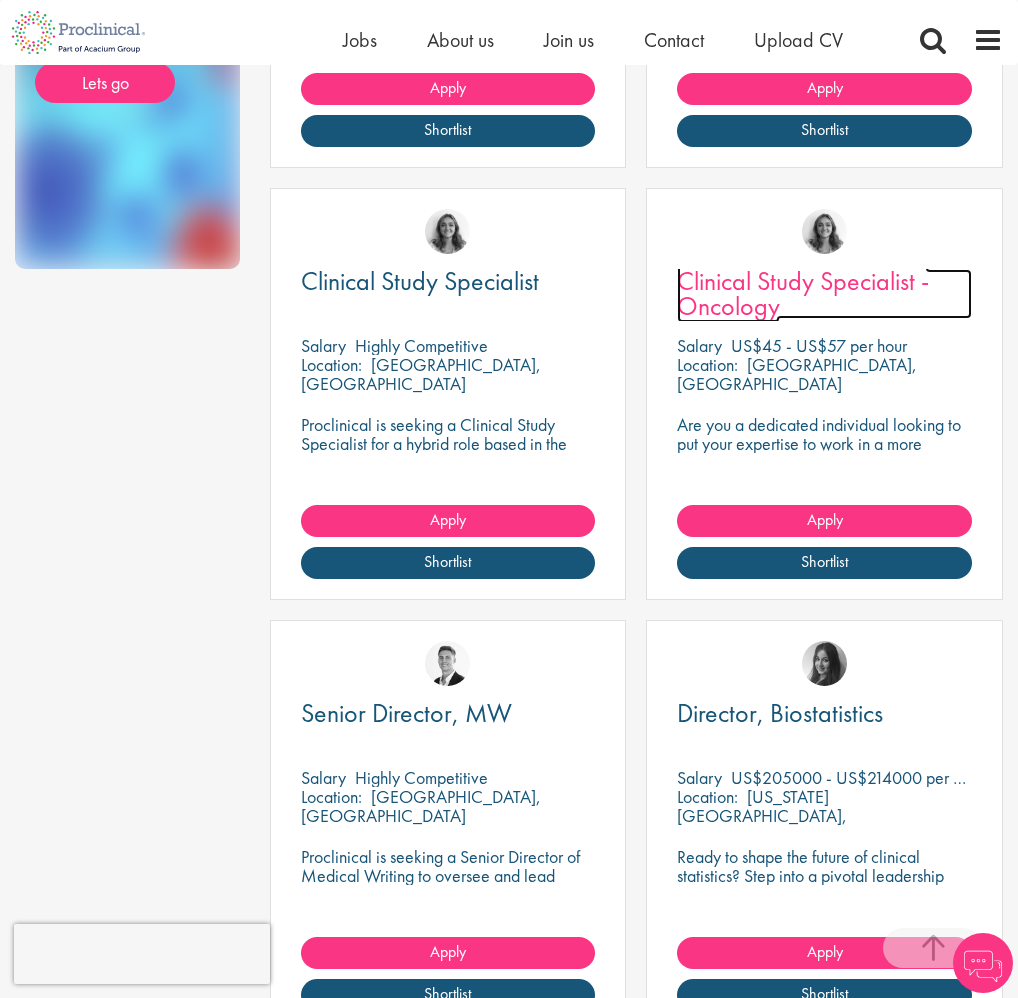 click on "Clinical Study Specialist - Oncology" at bounding box center (803, 293) 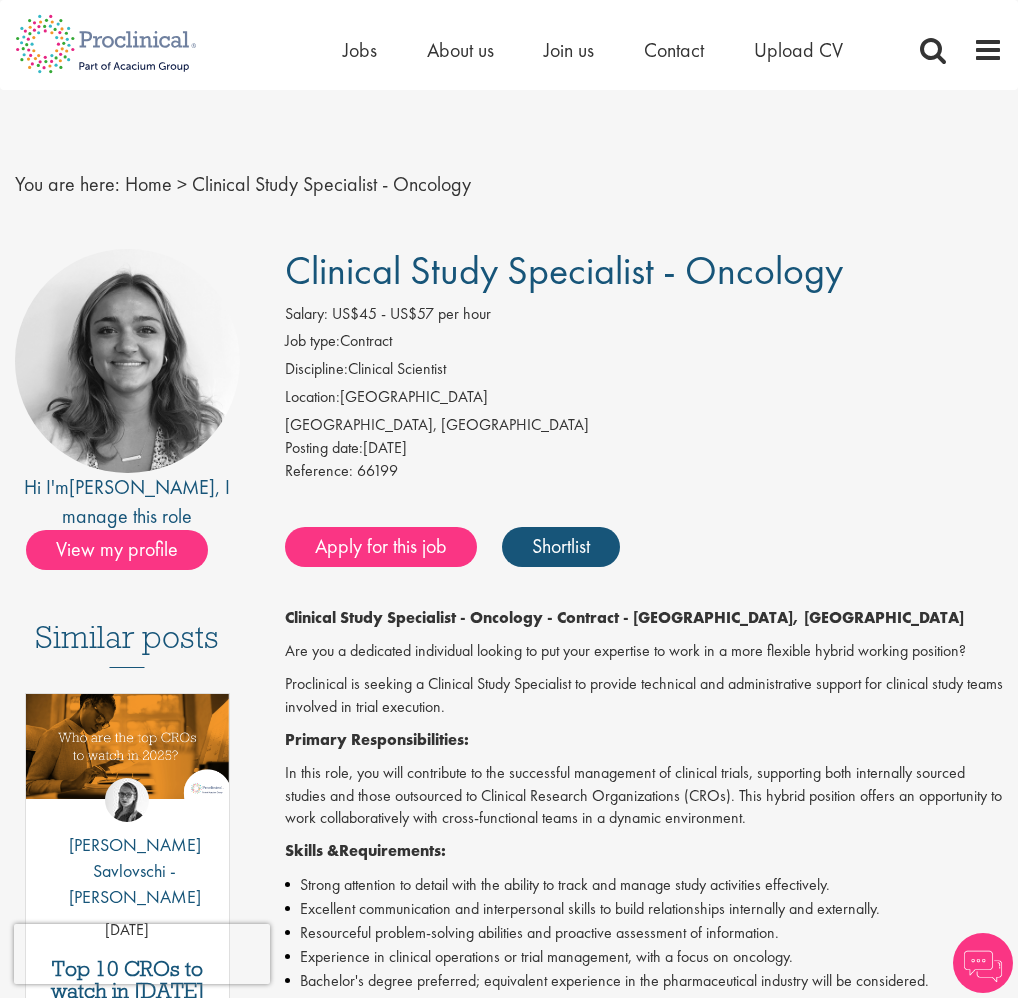 scroll, scrollTop: 0, scrollLeft: 0, axis: both 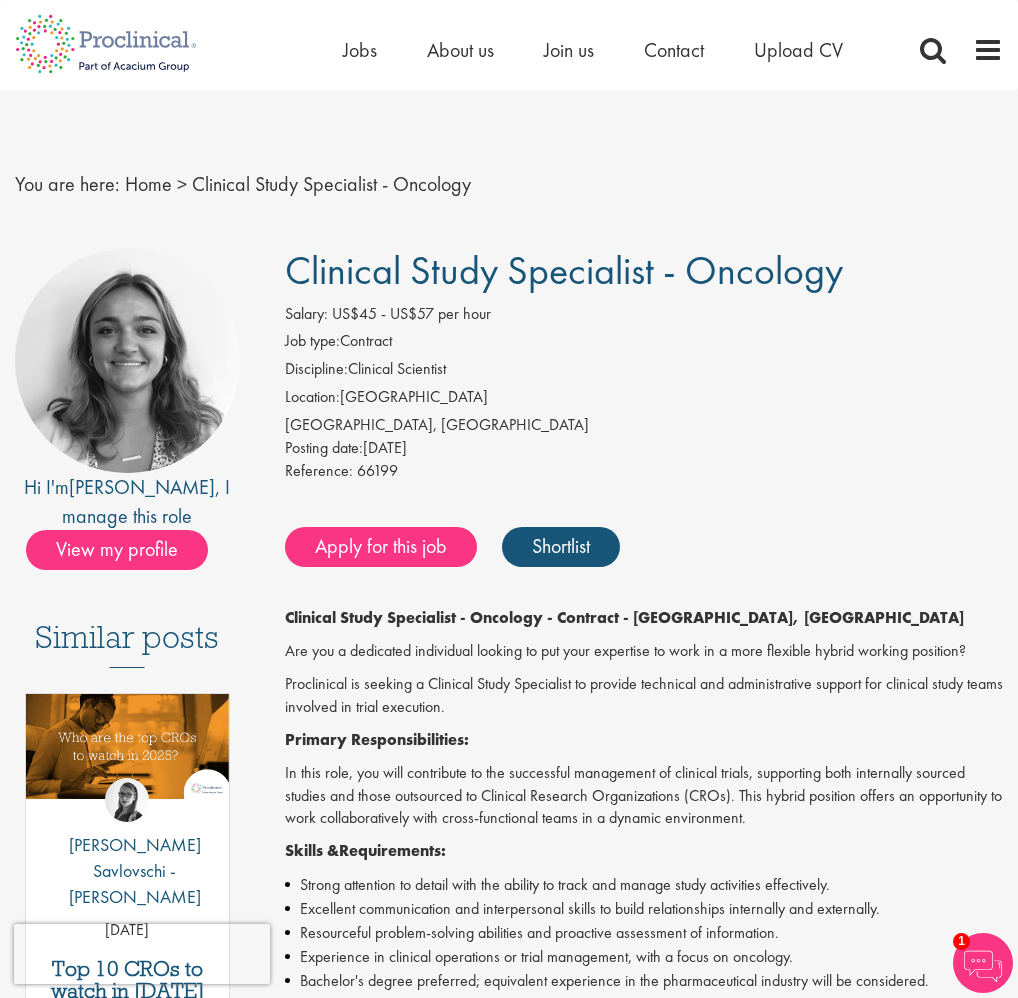 drag, startPoint x: 289, startPoint y: 616, endPoint x: 679, endPoint y: 942, distance: 508.307 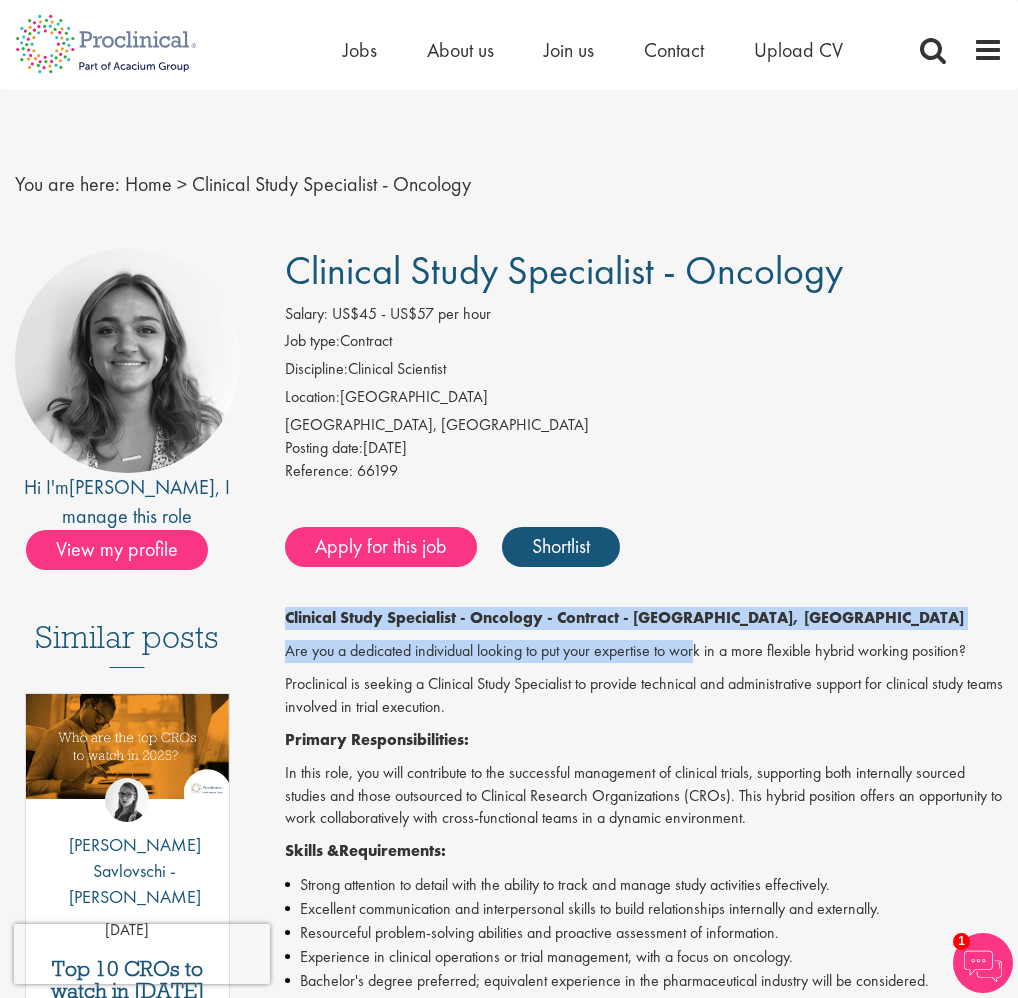 drag, startPoint x: 287, startPoint y: 617, endPoint x: 699, endPoint y: 661, distance: 414.34286 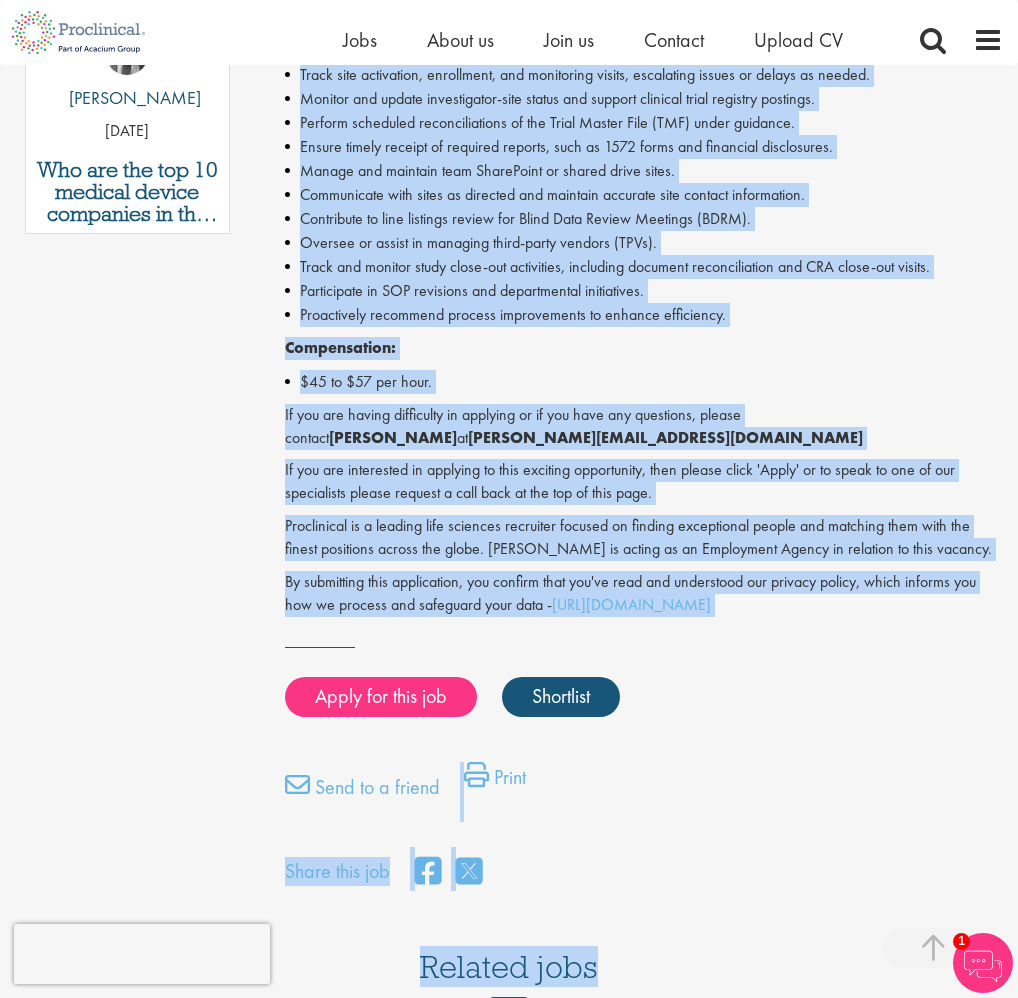 scroll, scrollTop: 1211, scrollLeft: 0, axis: vertical 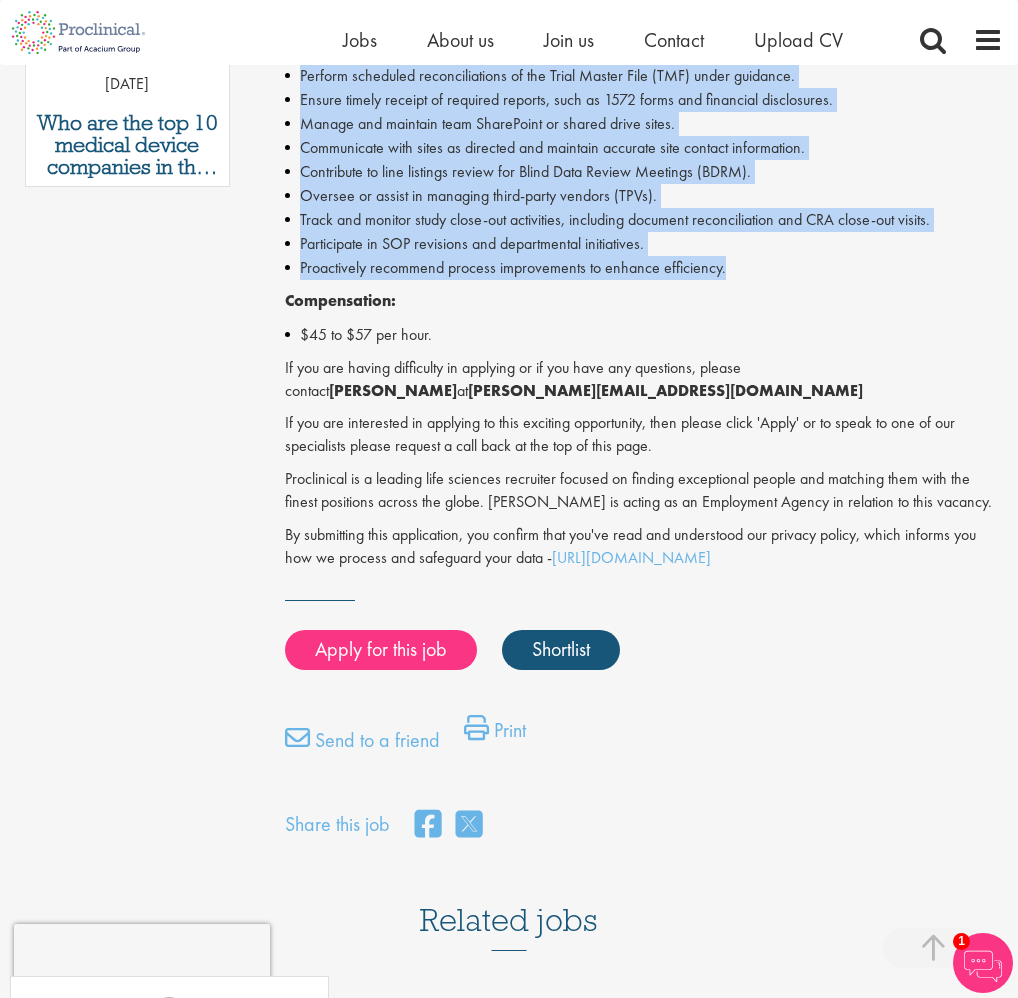 drag, startPoint x: 286, startPoint y: 619, endPoint x: 777, endPoint y: 265, distance: 605.3074 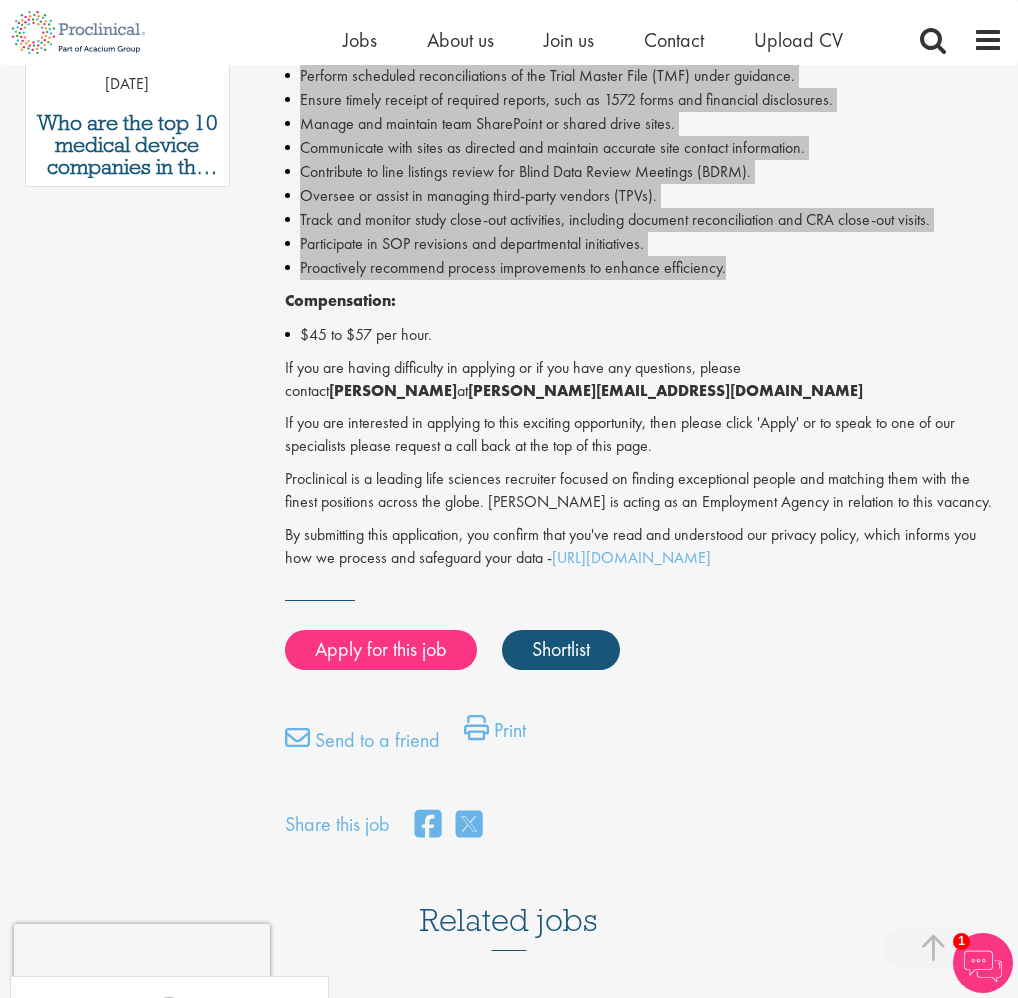 scroll, scrollTop: 1207, scrollLeft: 0, axis: vertical 